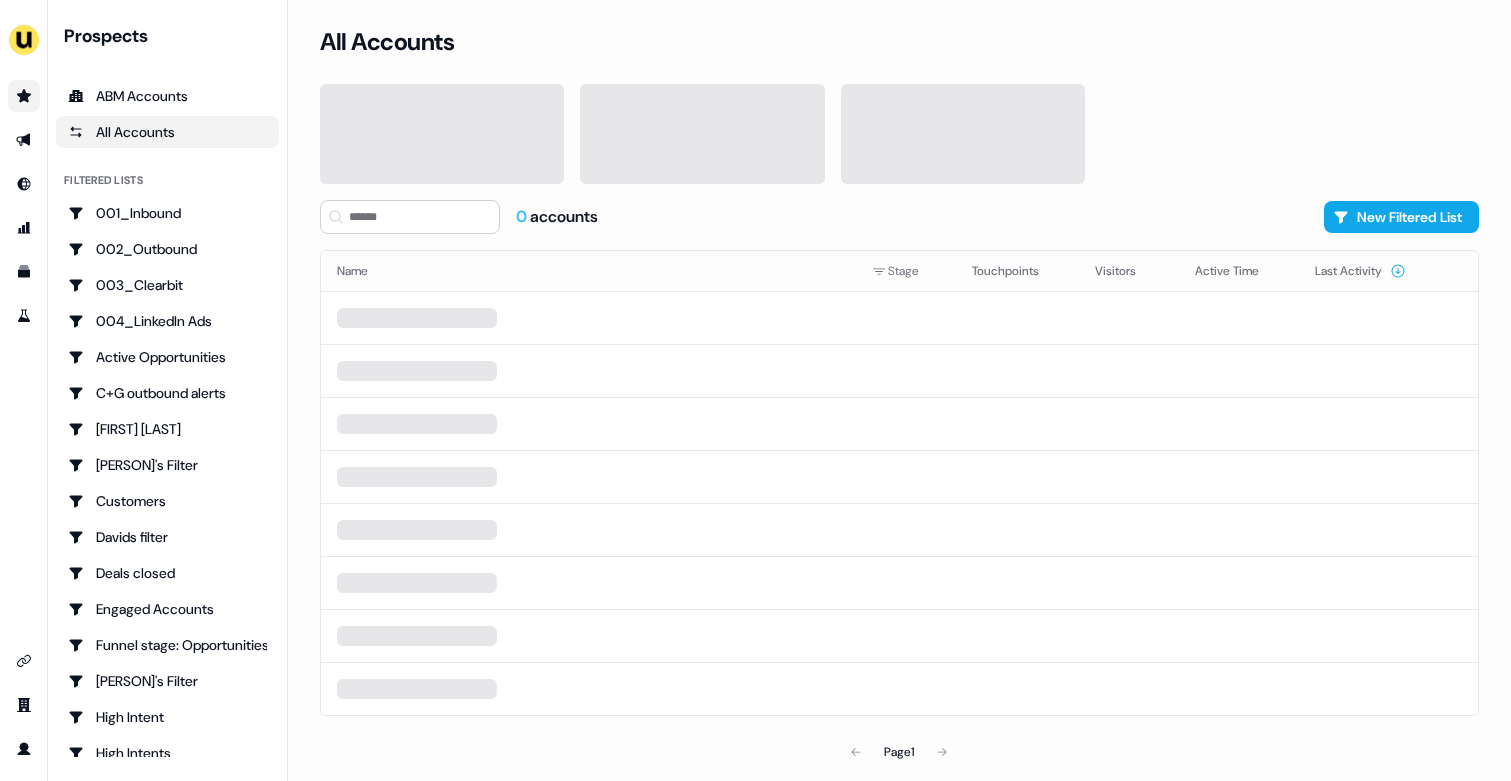 scroll, scrollTop: 0, scrollLeft: 0, axis: both 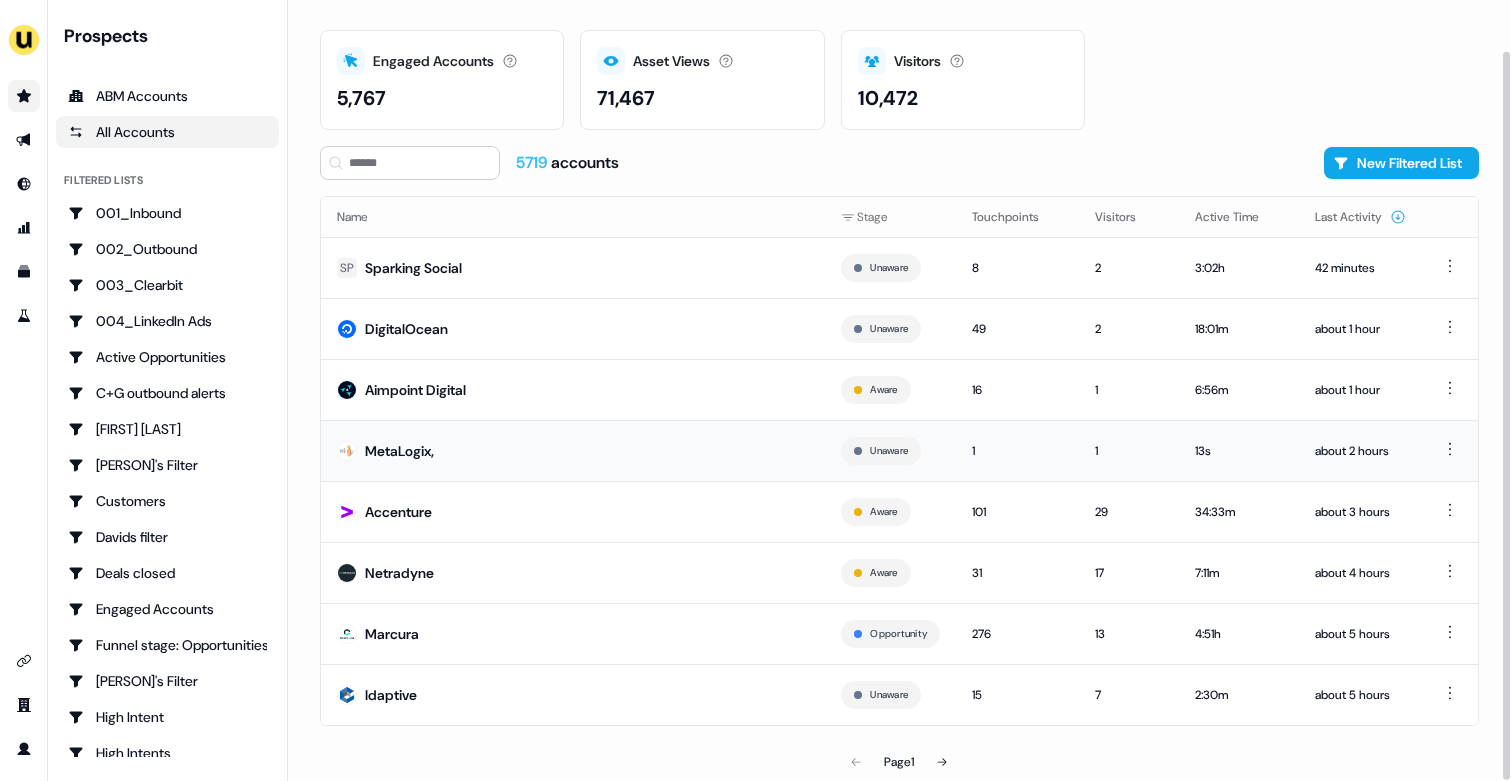 click on "MetaLogix," at bounding box center (573, 450) 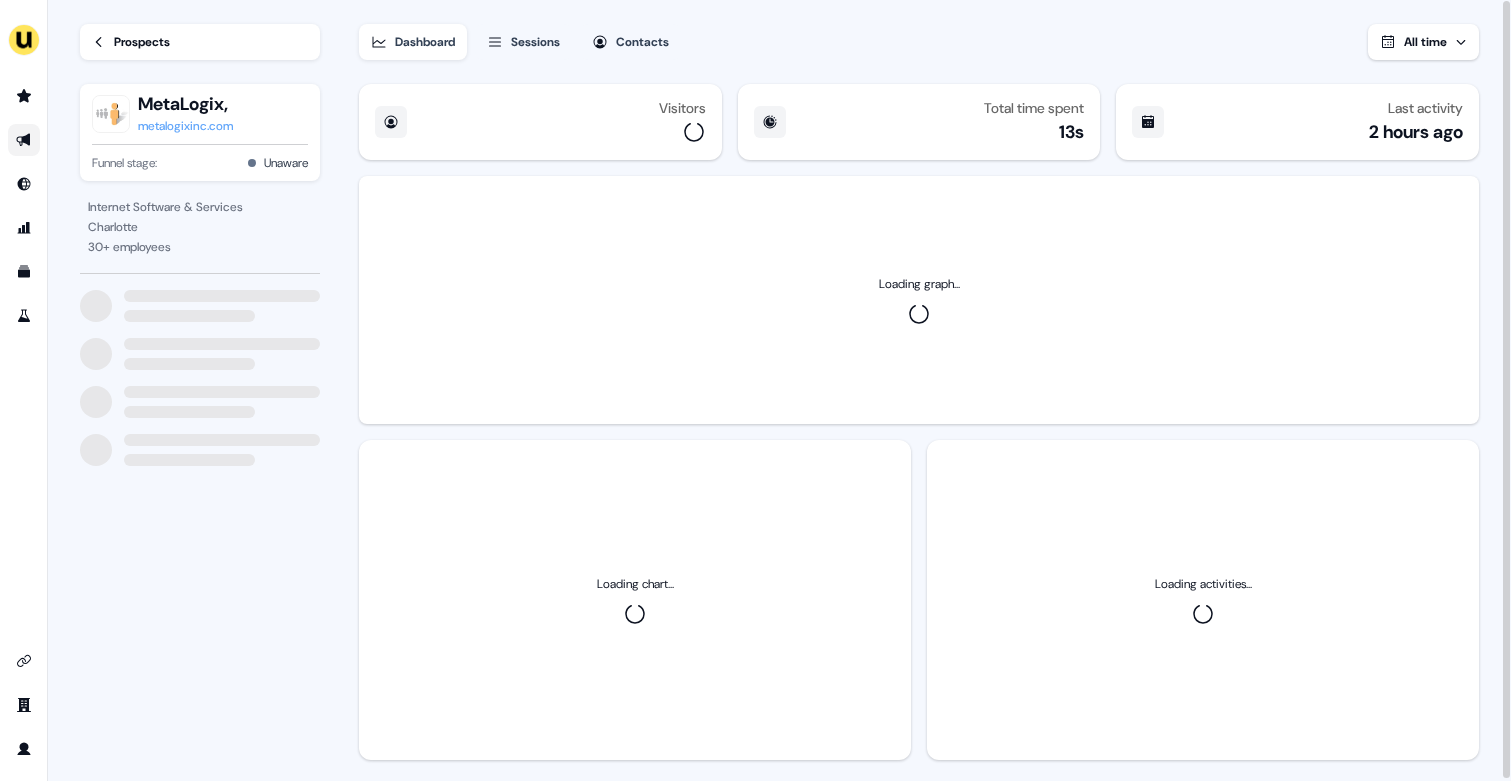 click at bounding box center (24, 140) 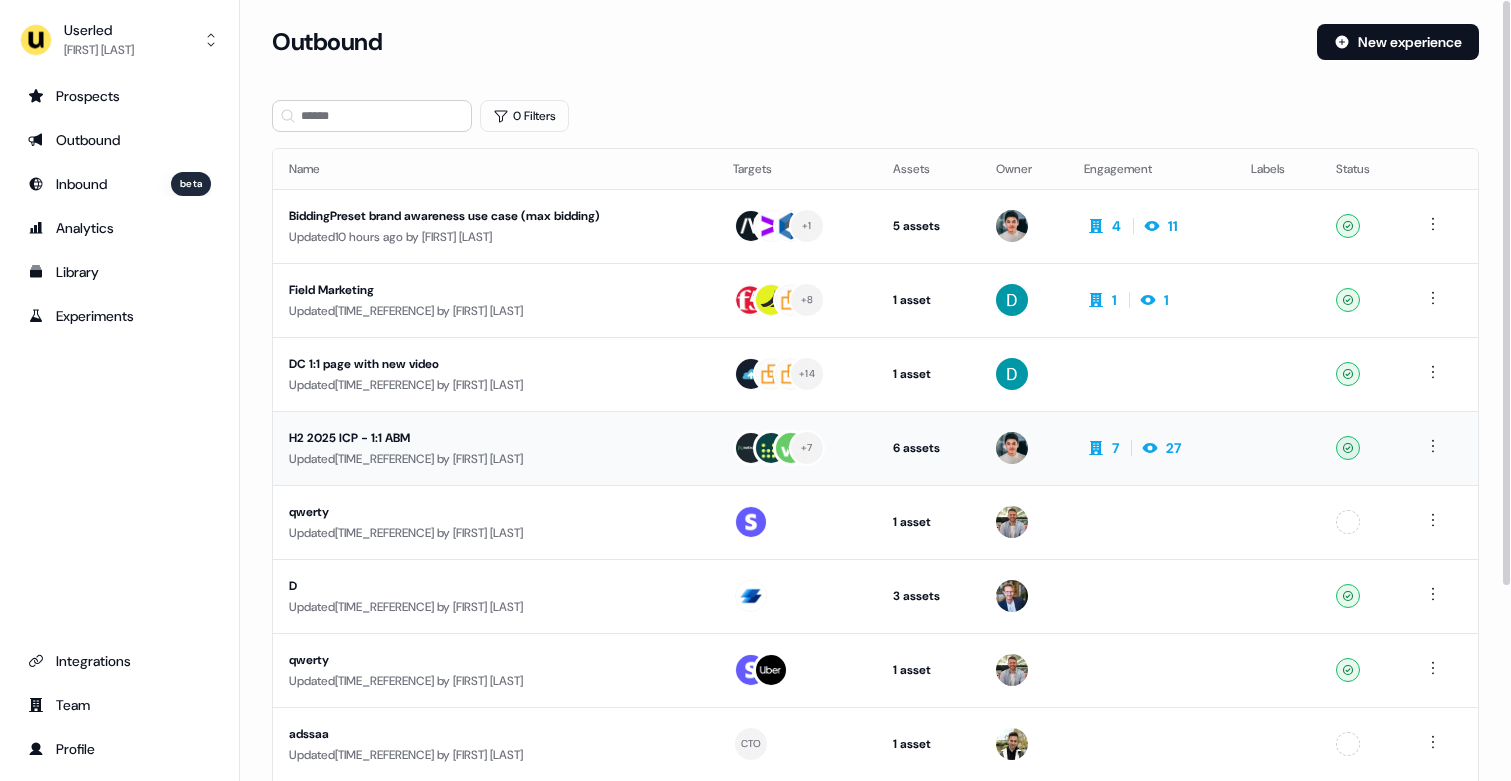 click on "H2 2025 ICP - 1:1 ABM" at bounding box center [478, 438] 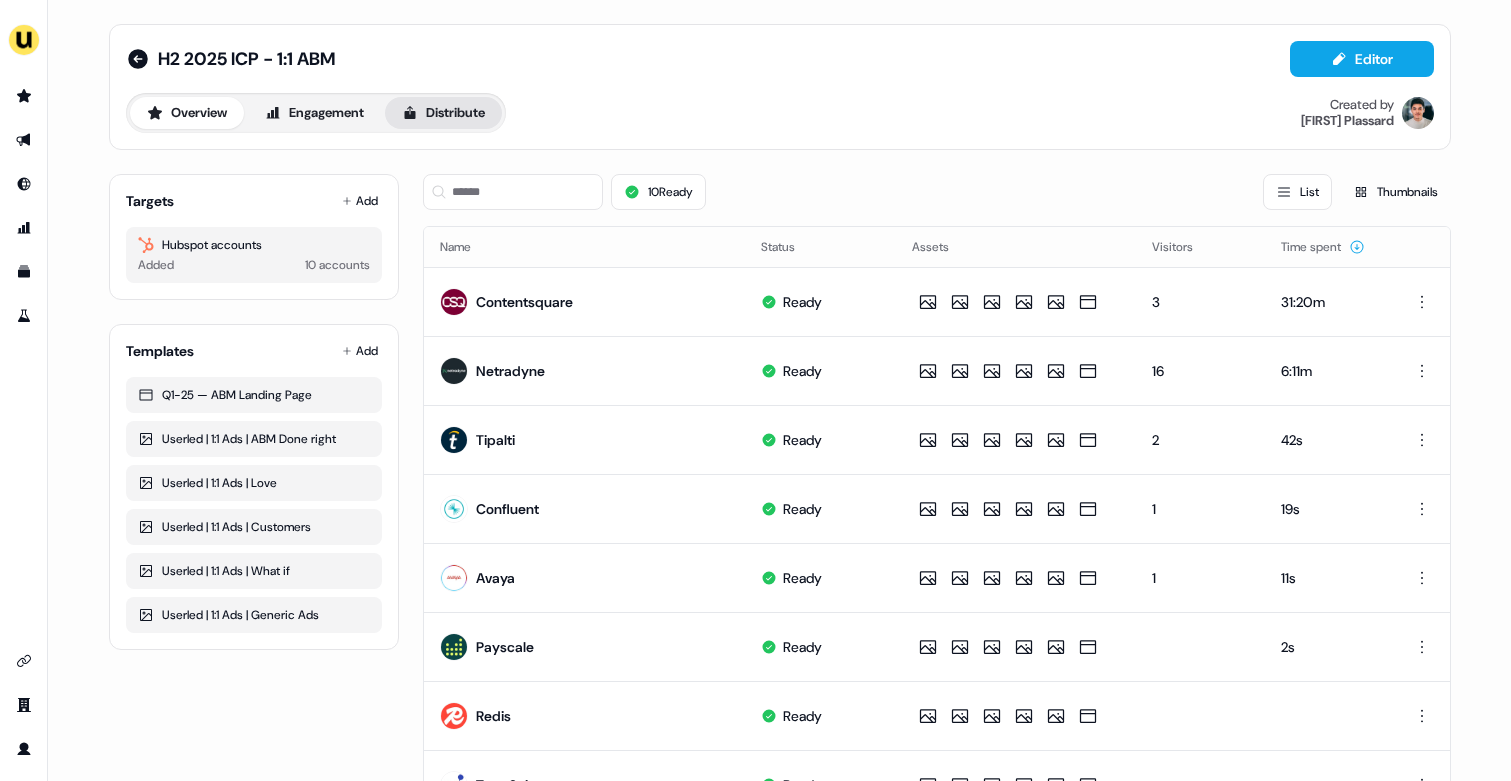 click on "Distribute" at bounding box center [443, 113] 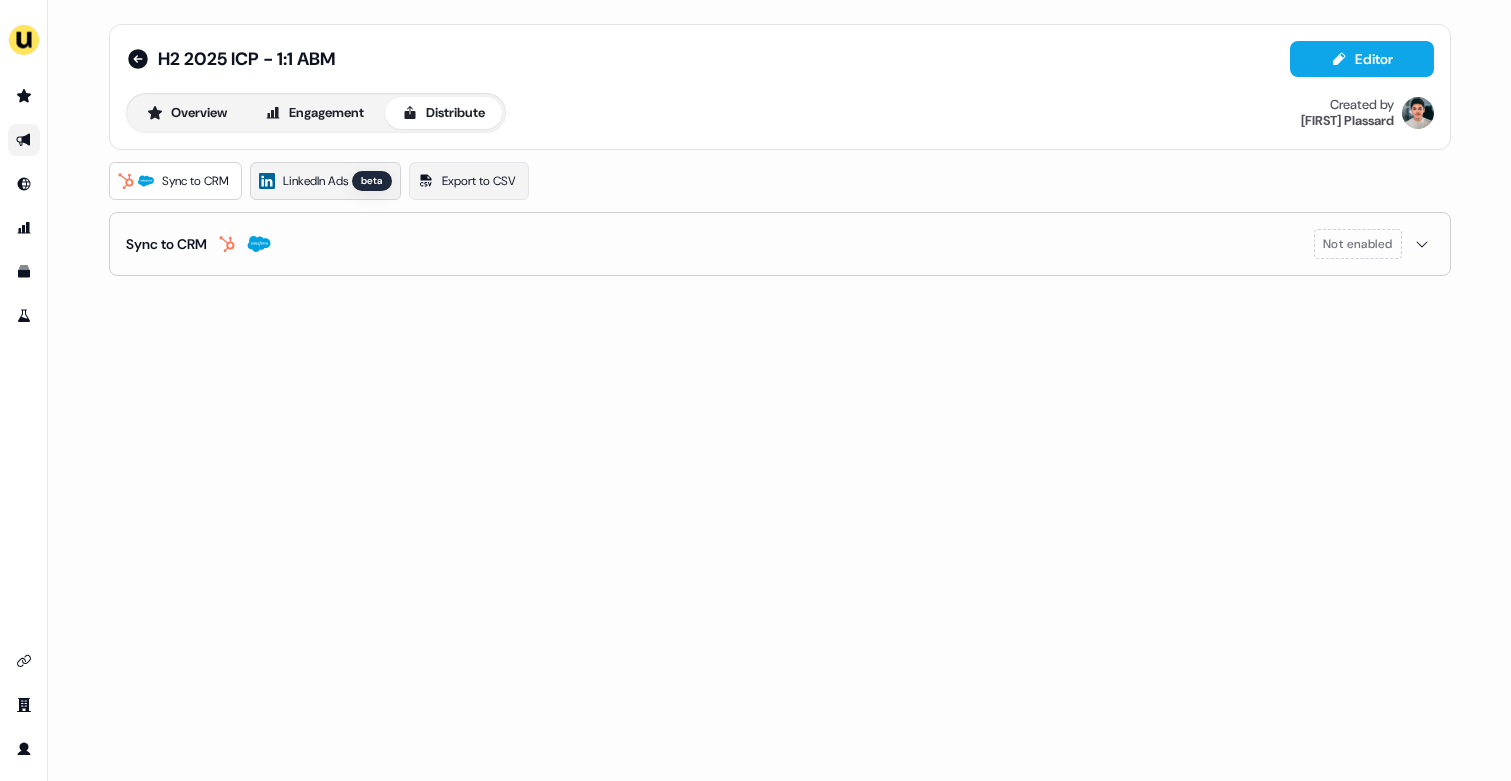 click on "LinkedIn Ads beta" at bounding box center (325, 181) 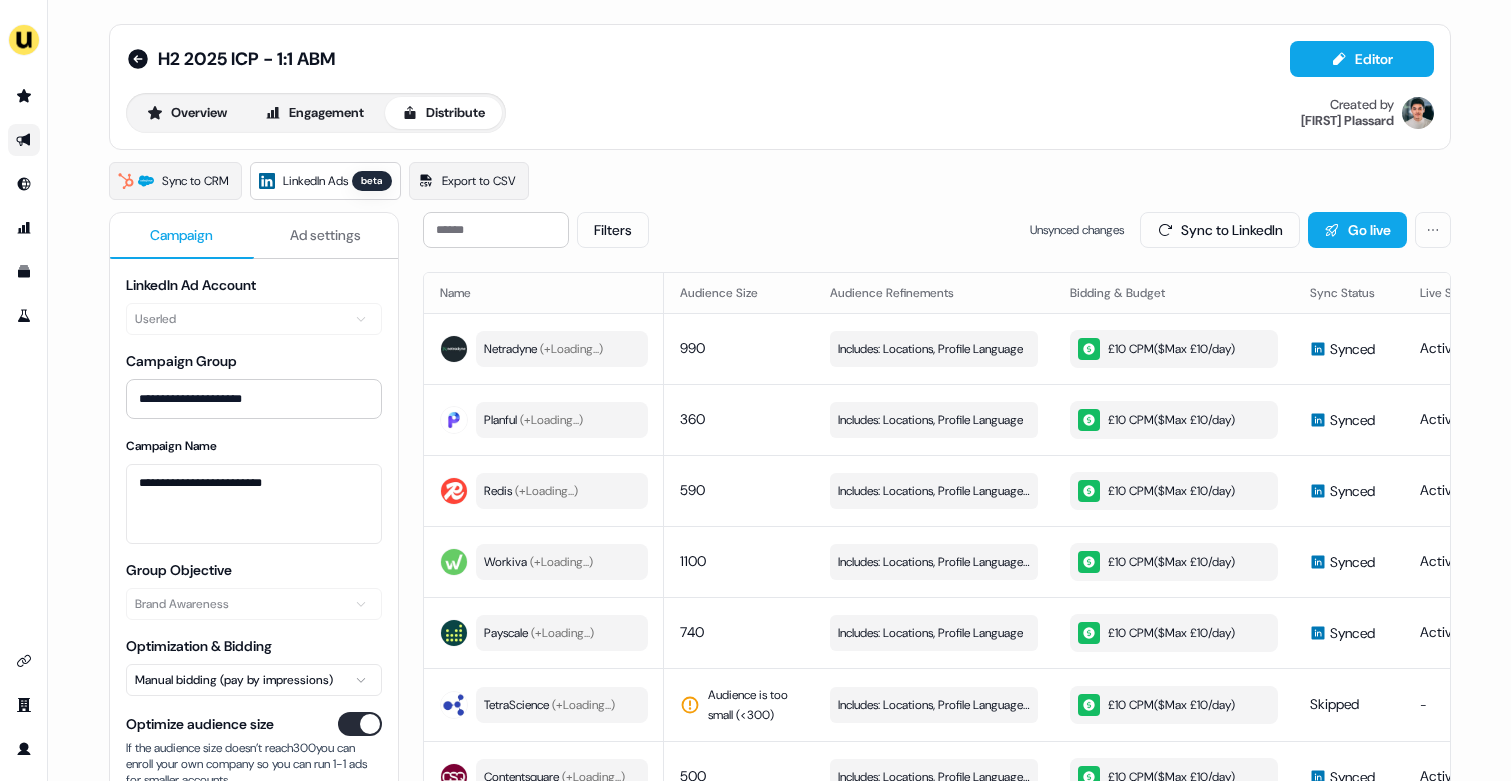 click on "Ad settings" at bounding box center [326, 236] 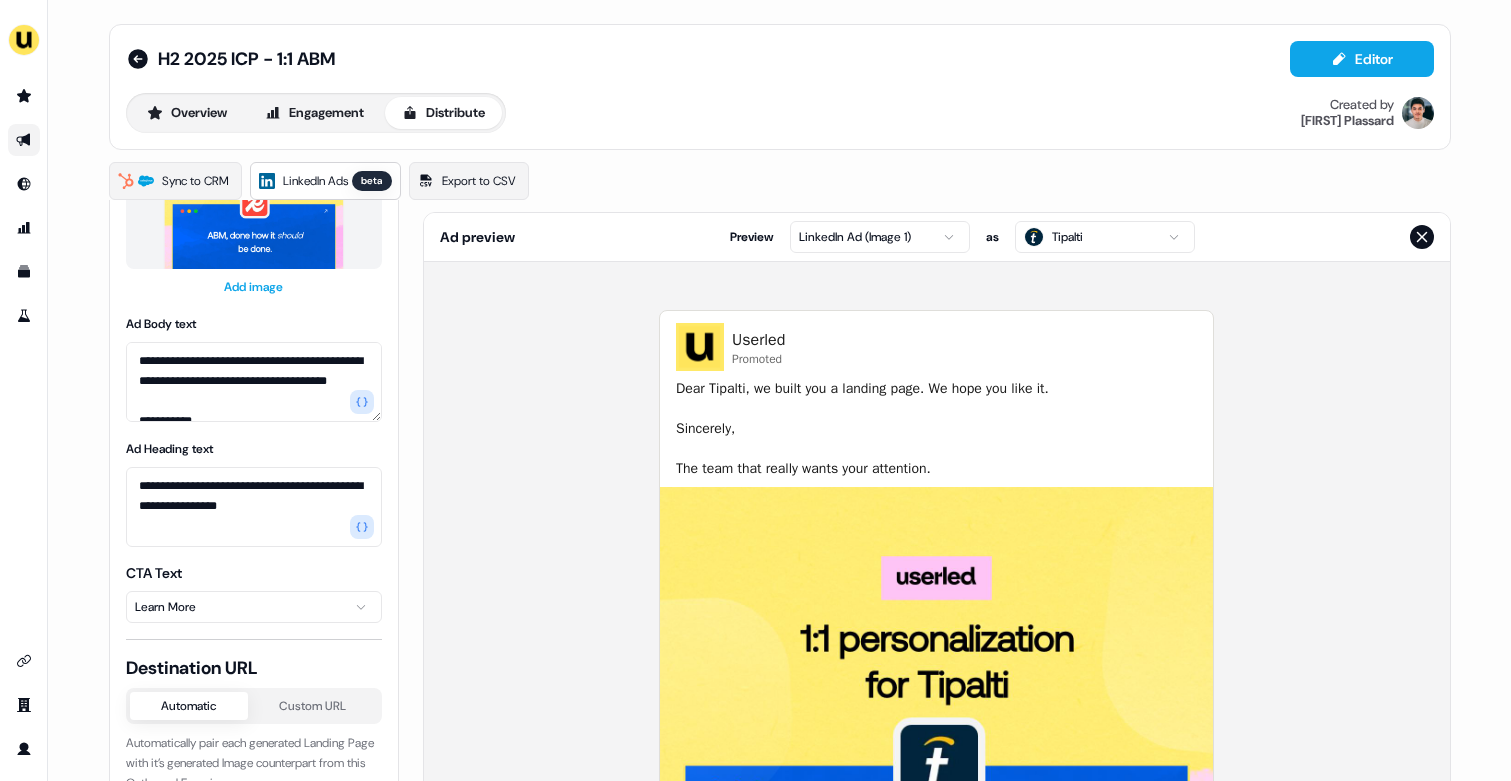 scroll, scrollTop: 1003, scrollLeft: 0, axis: vertical 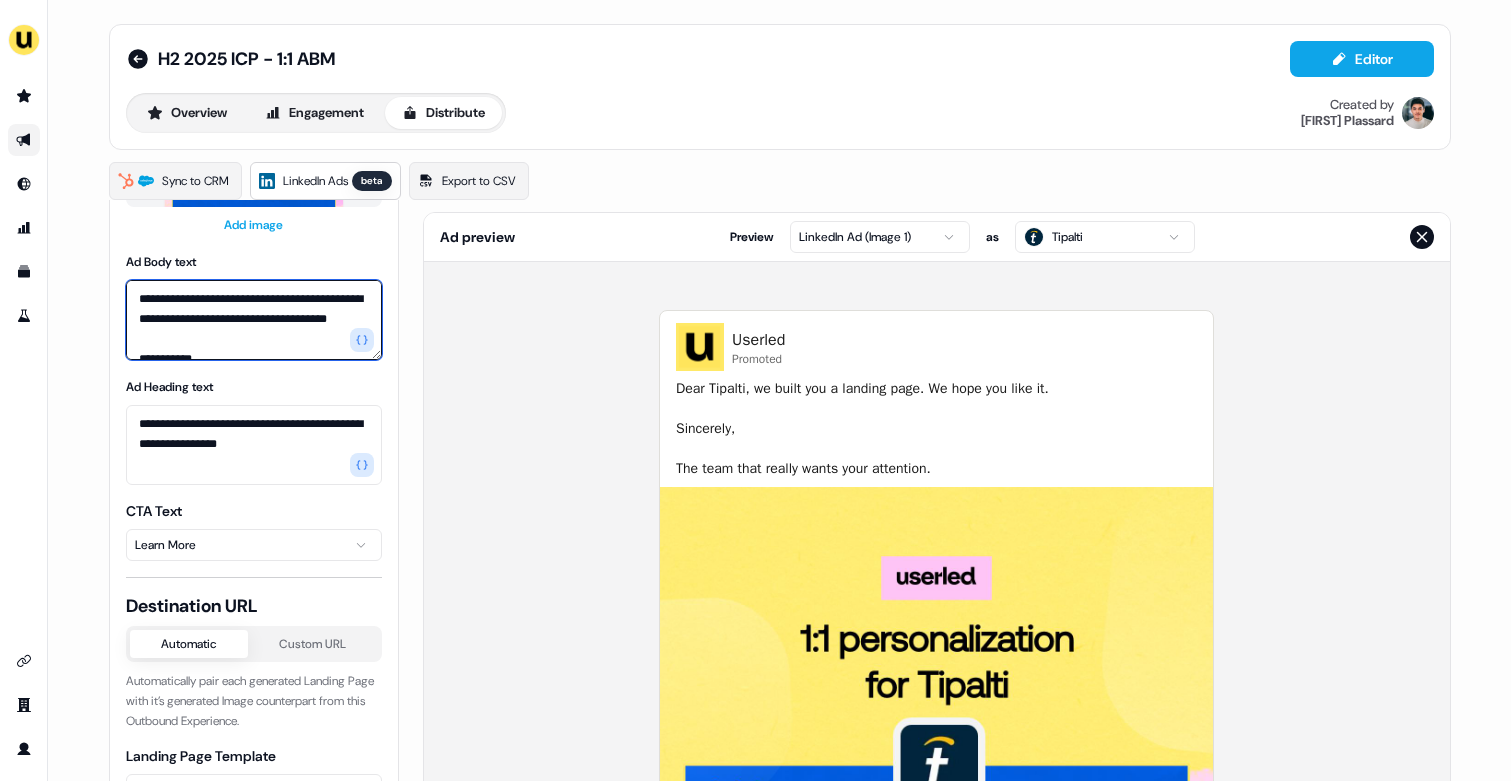 click on "**********" at bounding box center [254, 320] 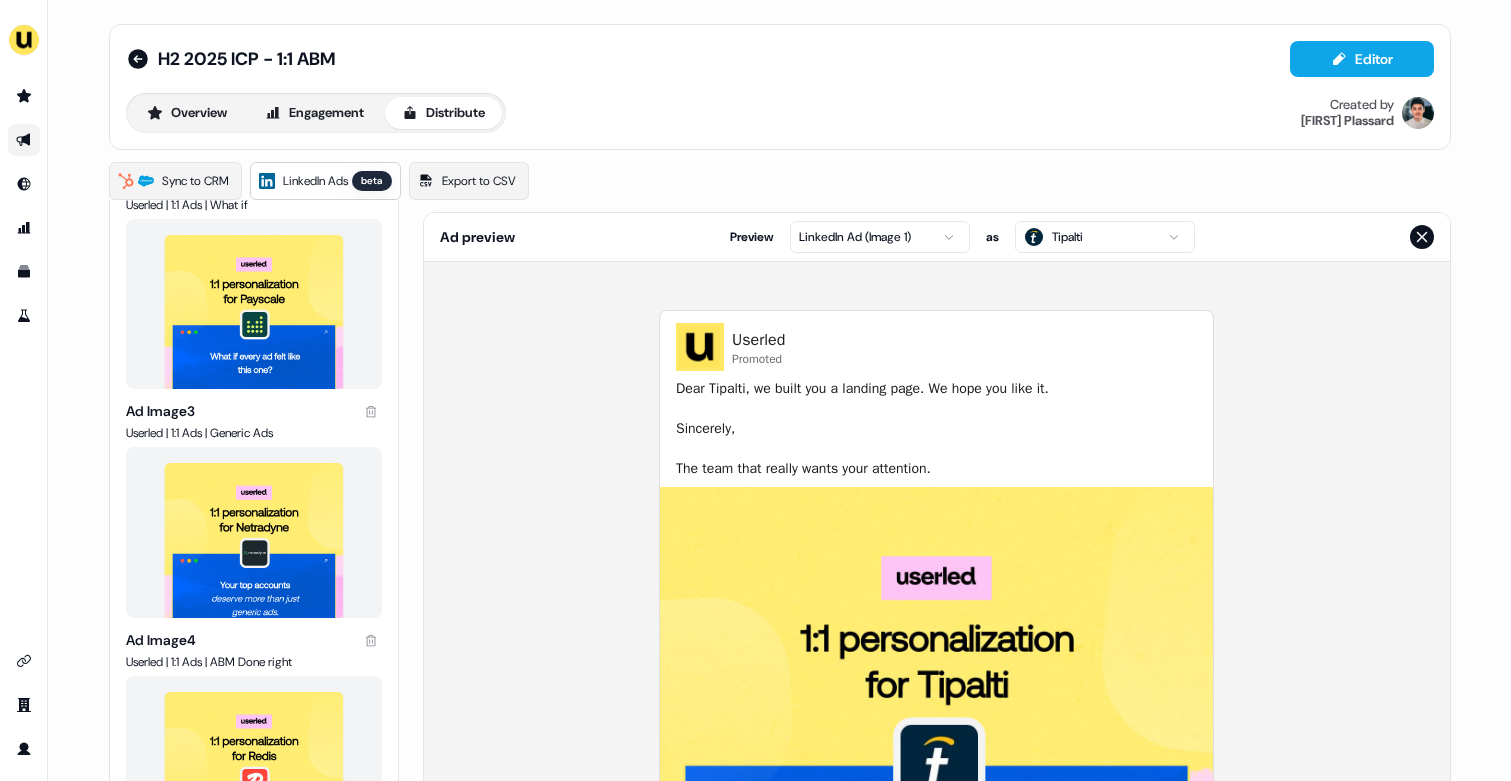 scroll, scrollTop: 0, scrollLeft: 0, axis: both 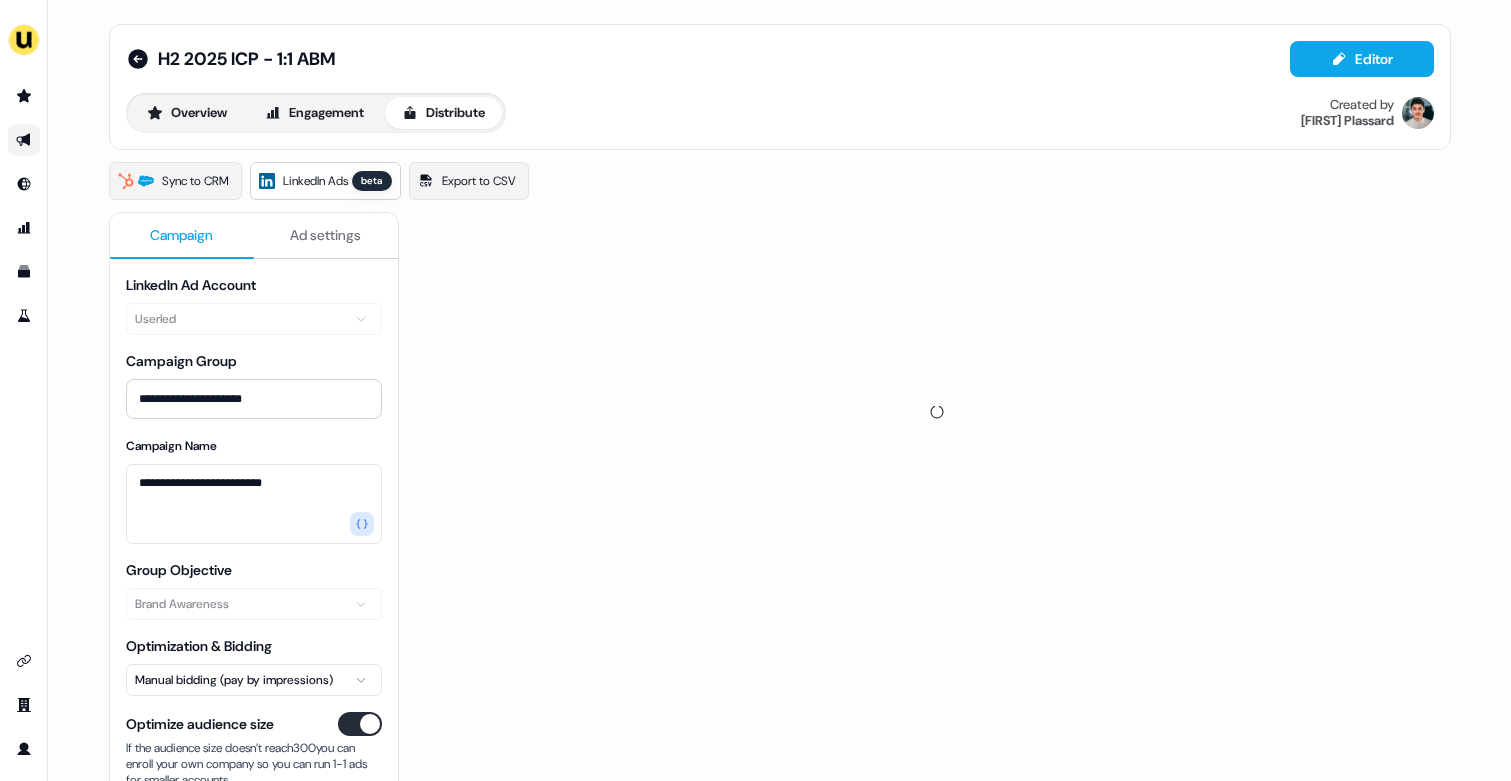 click on "Campaign" at bounding box center [181, 235] 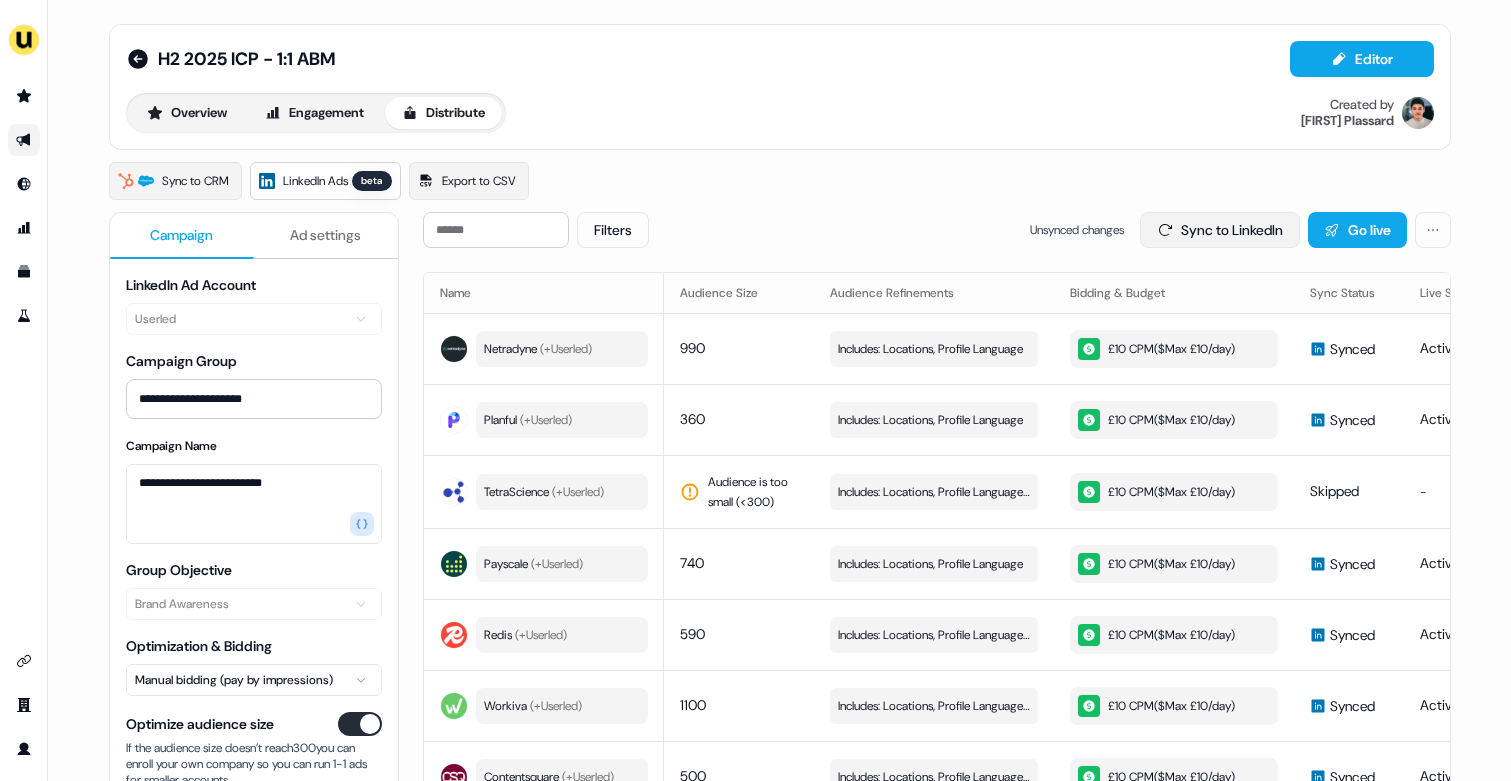 click on "Sync to LinkedIn" at bounding box center [1220, 230] 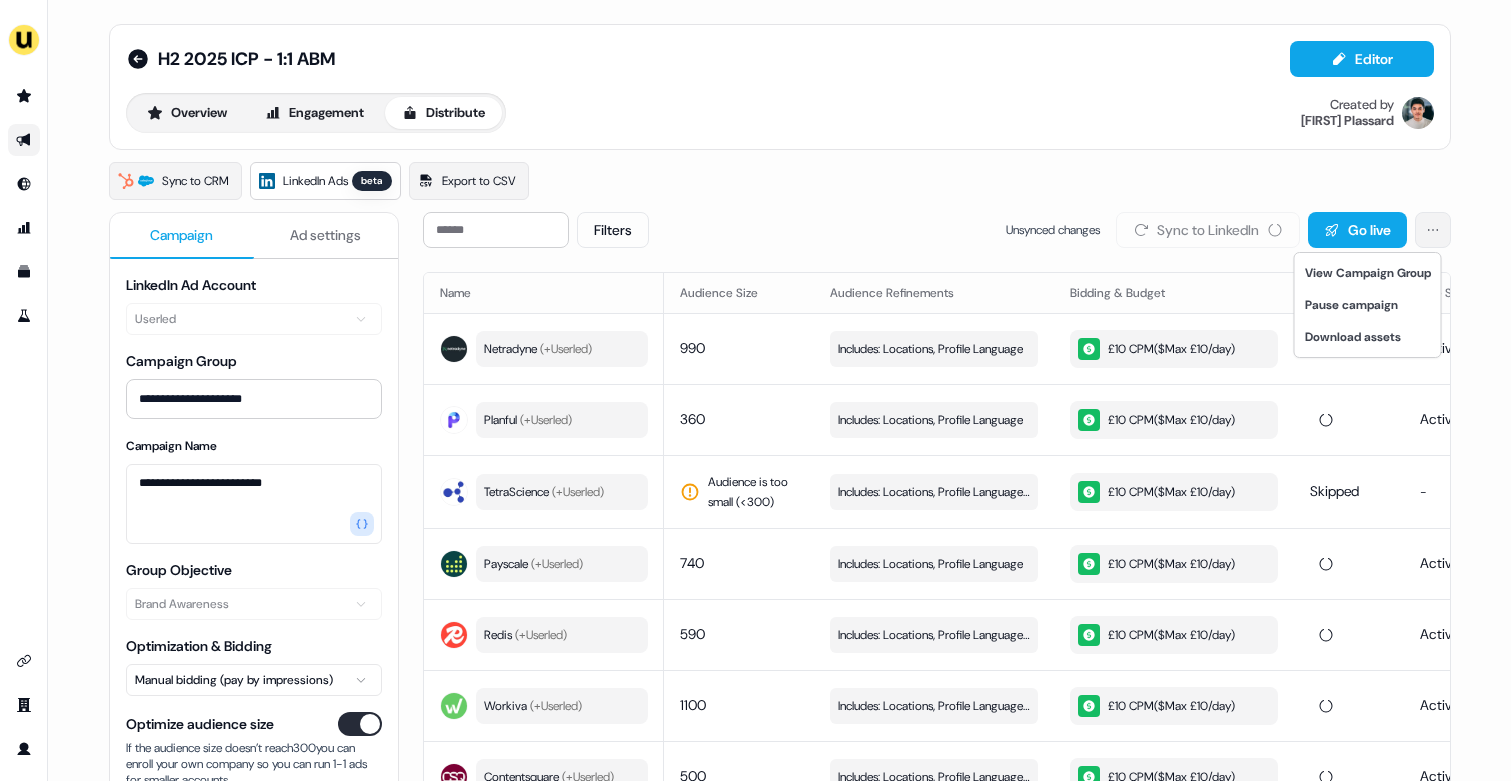 click on "**********" at bounding box center [755, 390] 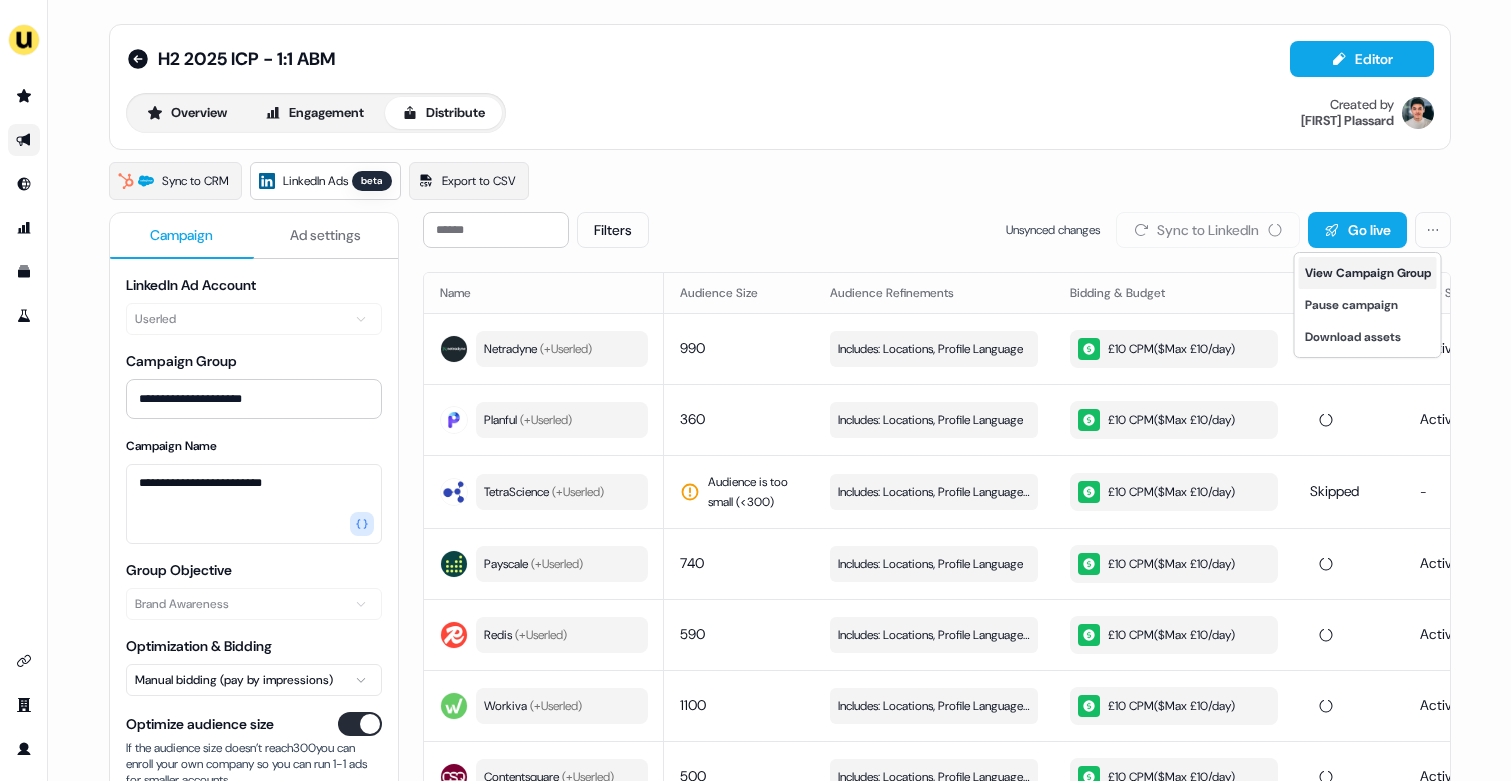 click on "View Campaign Group" at bounding box center [1368, 273] 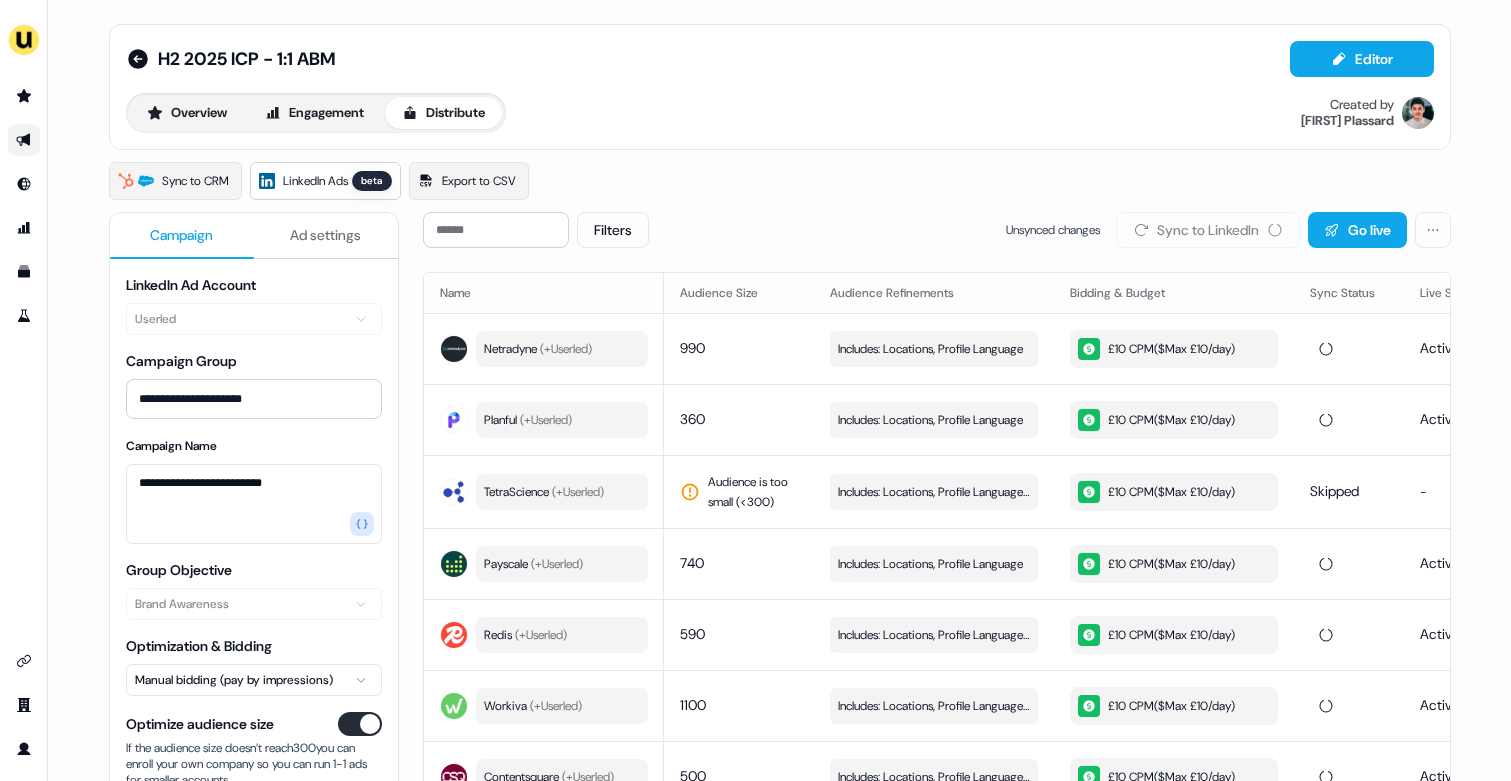 type 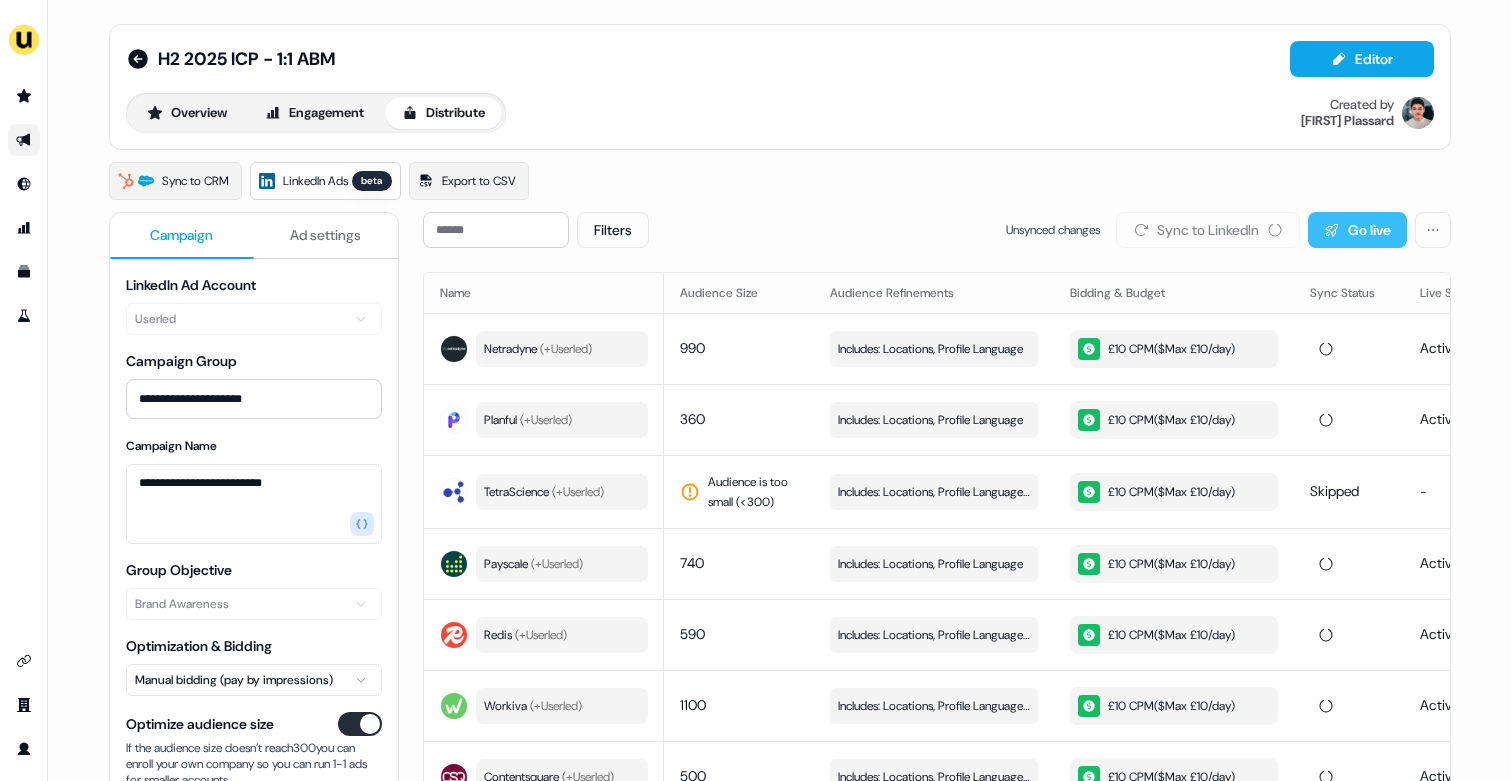 scroll, scrollTop: 275, scrollLeft: 0, axis: vertical 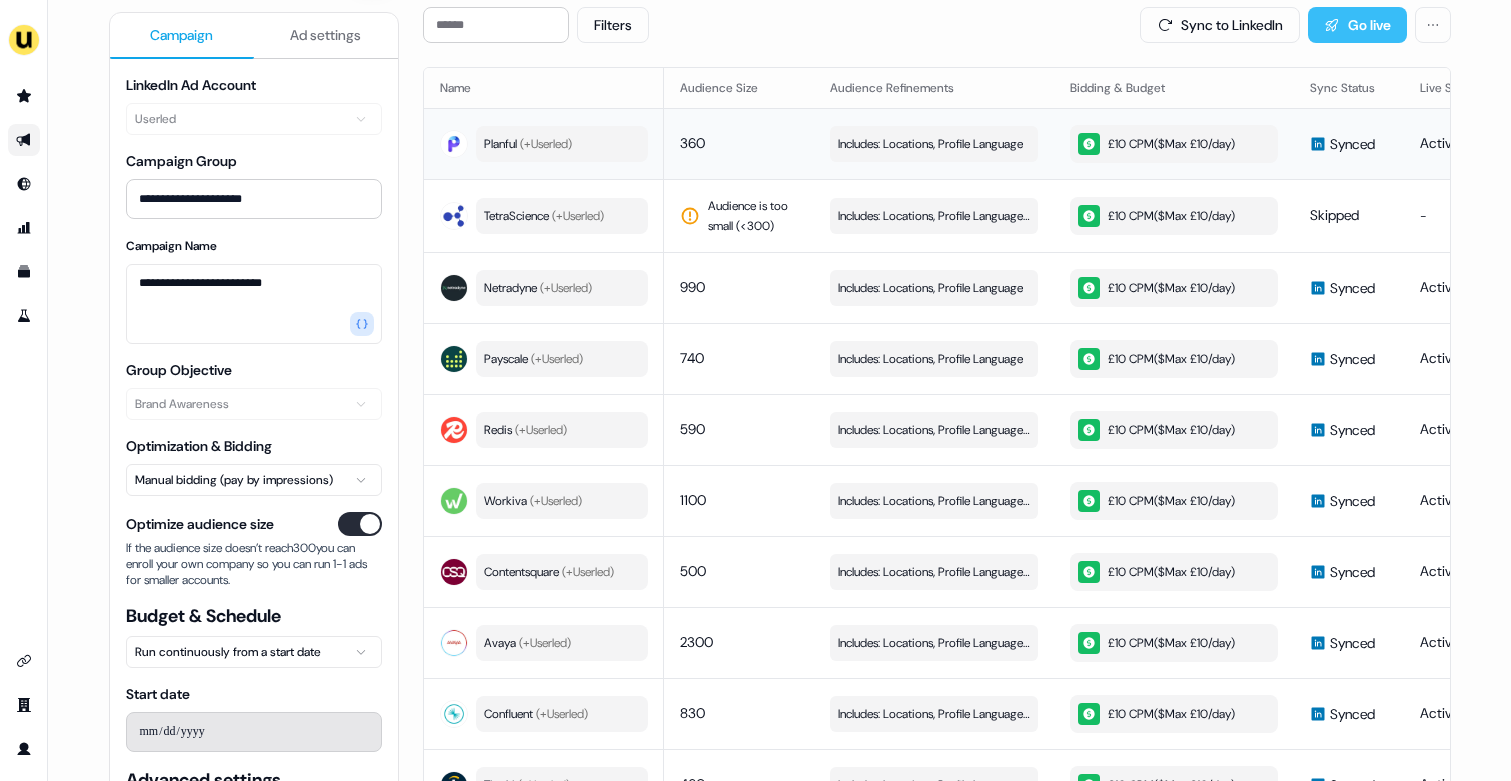 click on "Go live" at bounding box center (1357, 25) 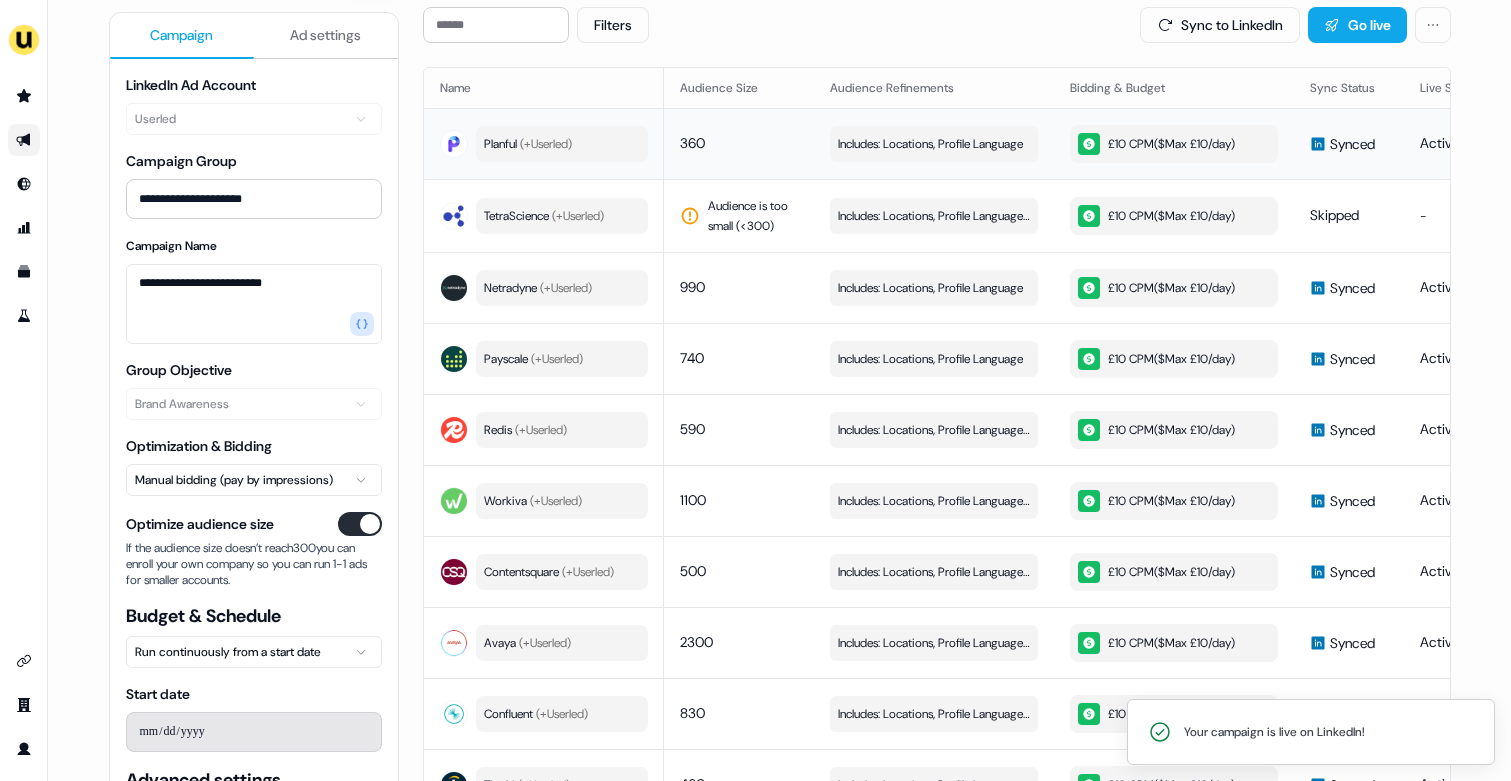scroll, scrollTop: 121, scrollLeft: 0, axis: vertical 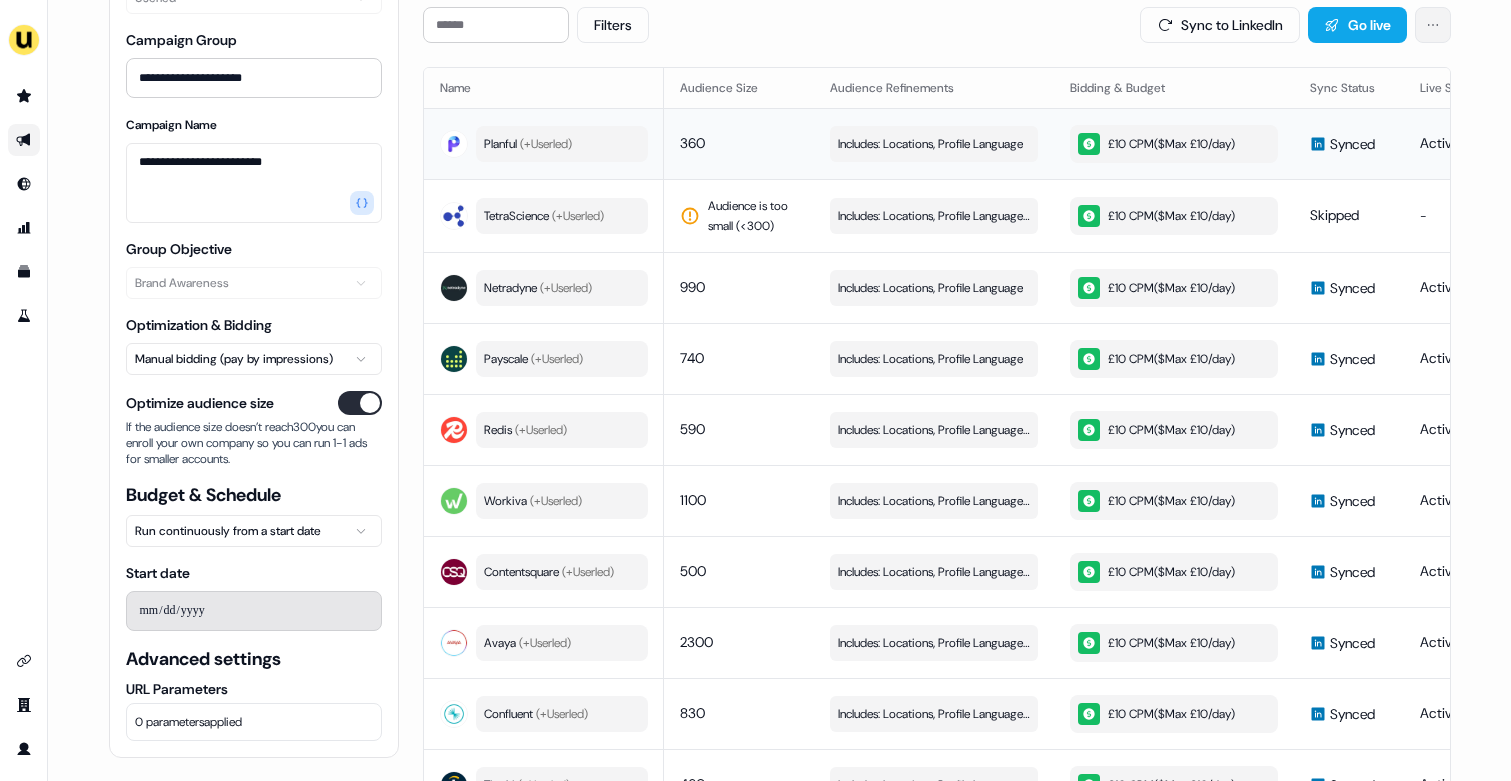click on "**********" at bounding box center [755, 390] 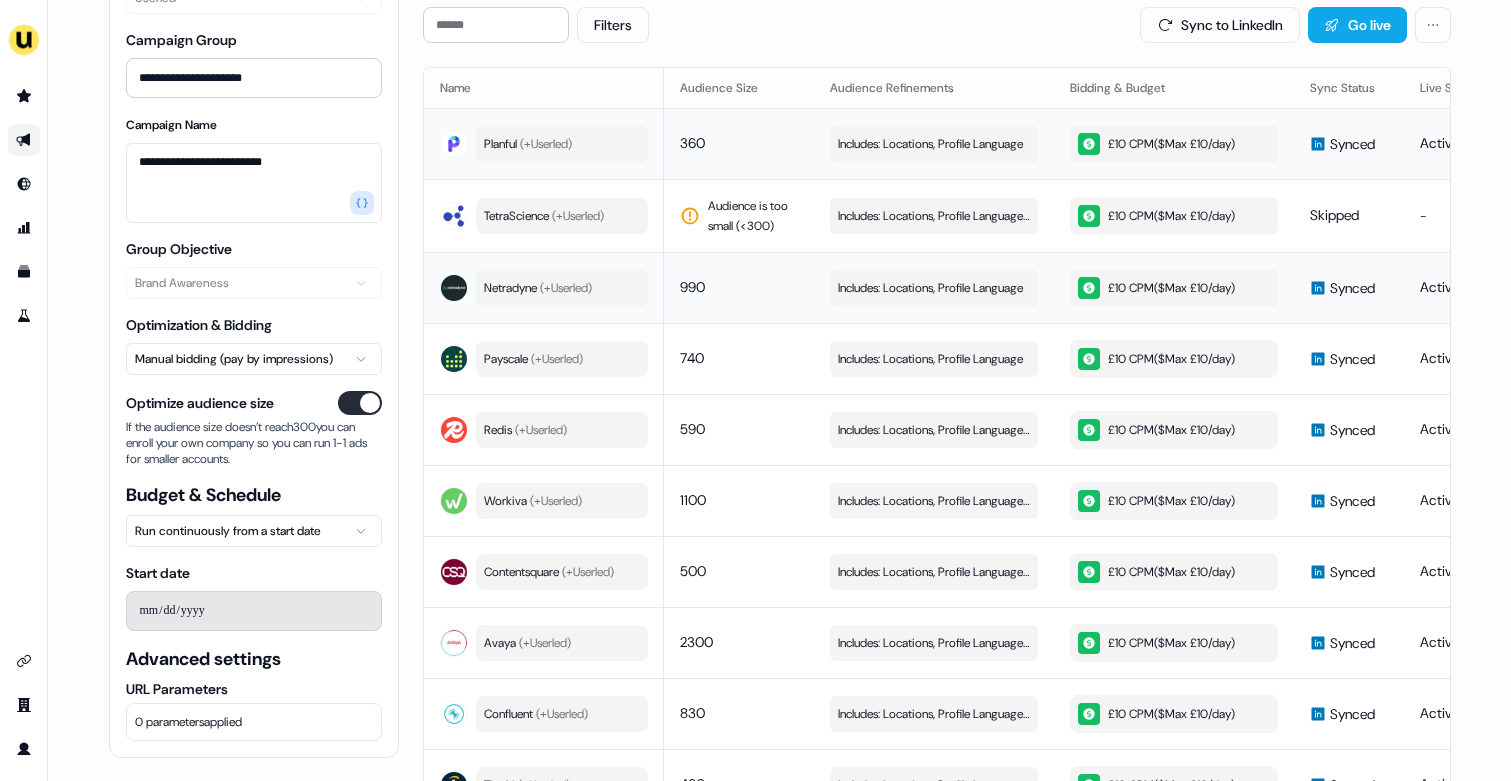 scroll, scrollTop: 0, scrollLeft: 0, axis: both 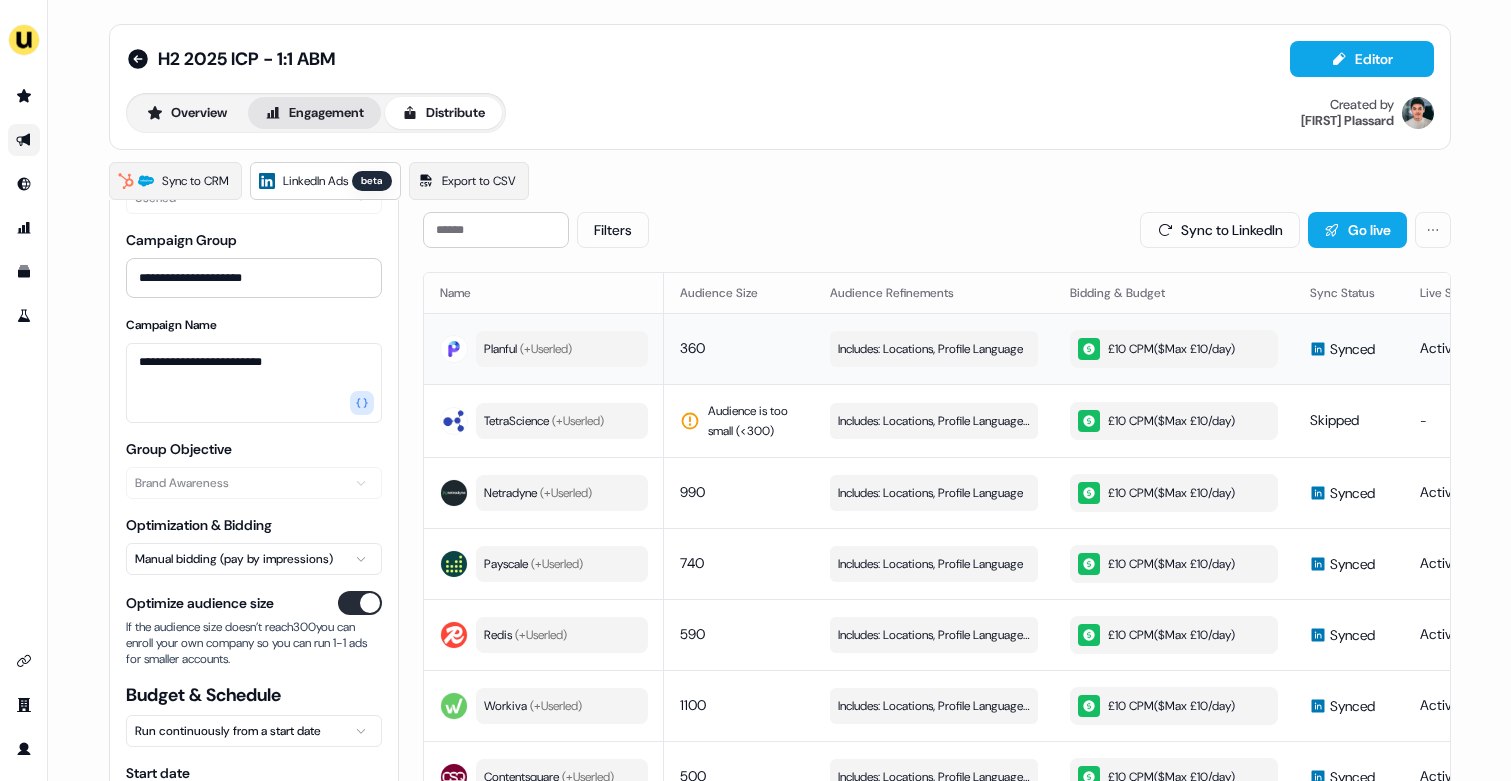 click on "Engagement" at bounding box center (314, 113) 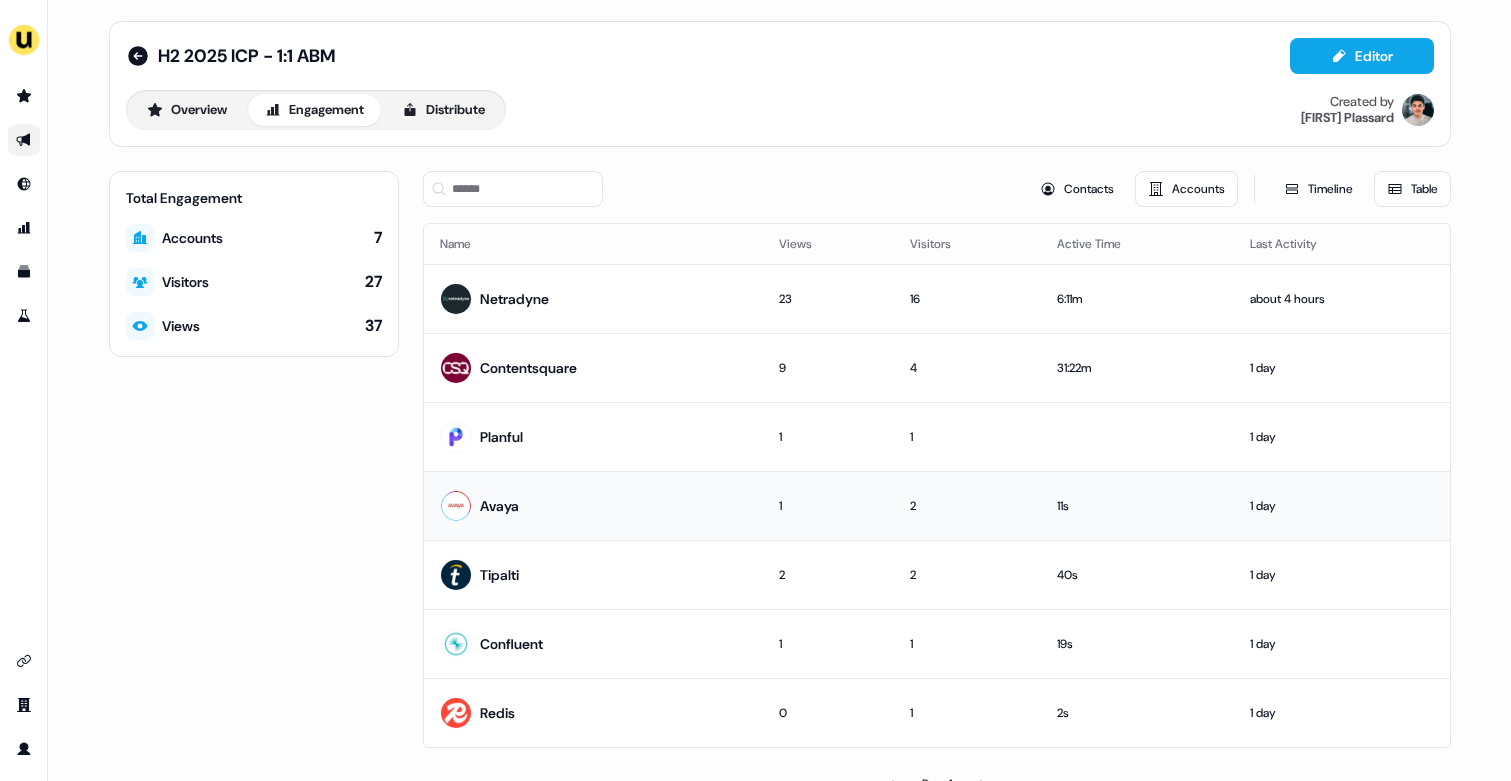 scroll, scrollTop: 0, scrollLeft: 0, axis: both 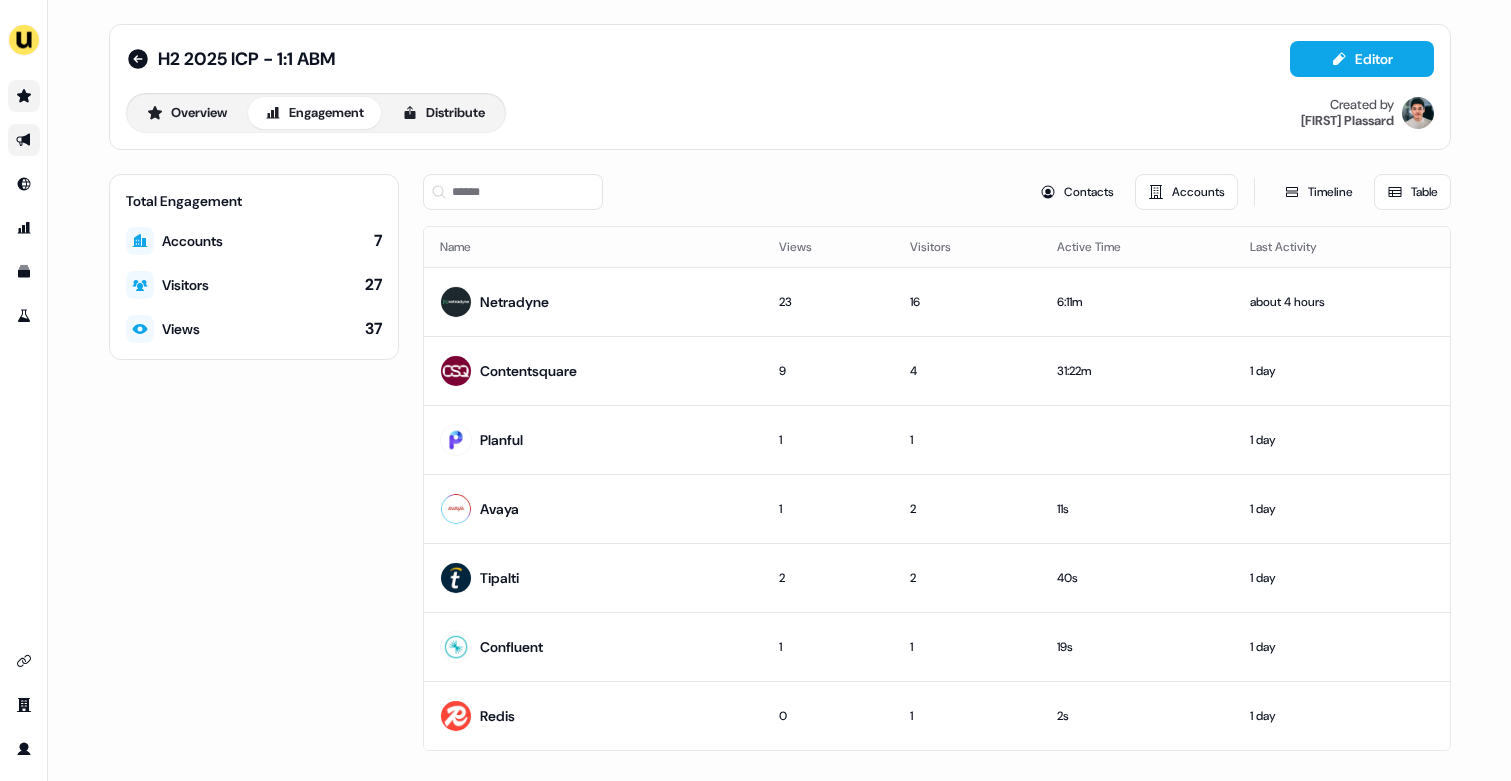 click 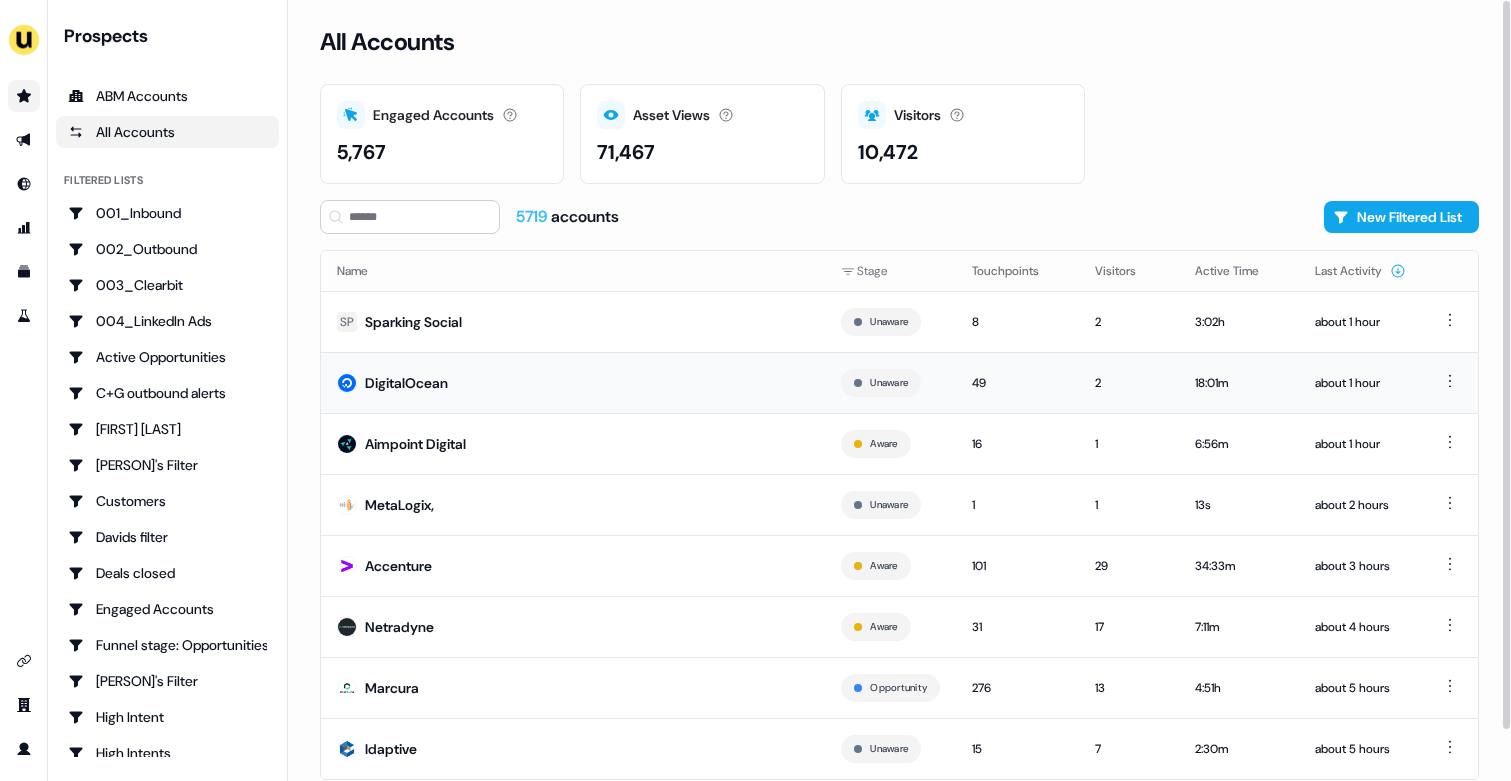 click on "DigitalOcean" at bounding box center [573, 382] 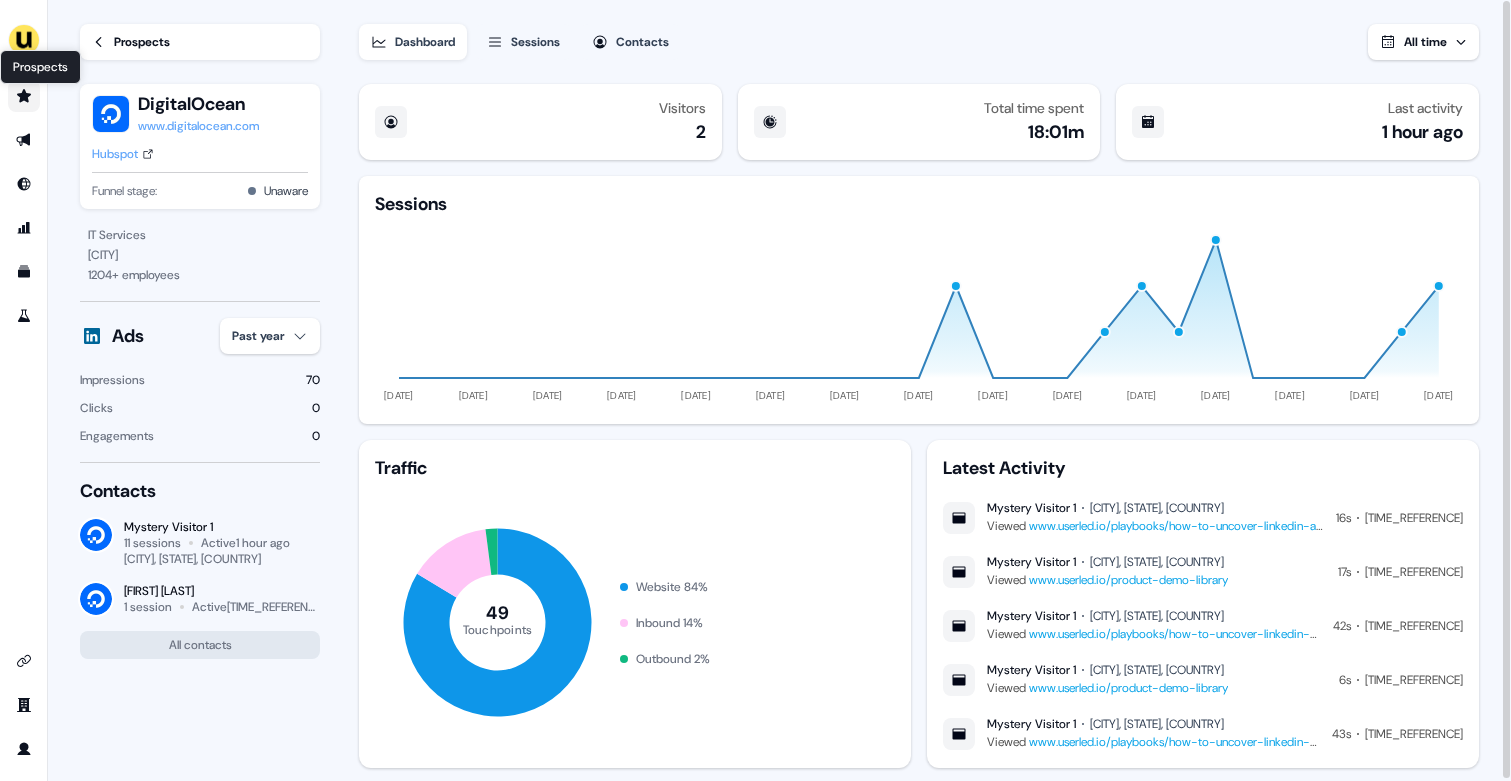 click 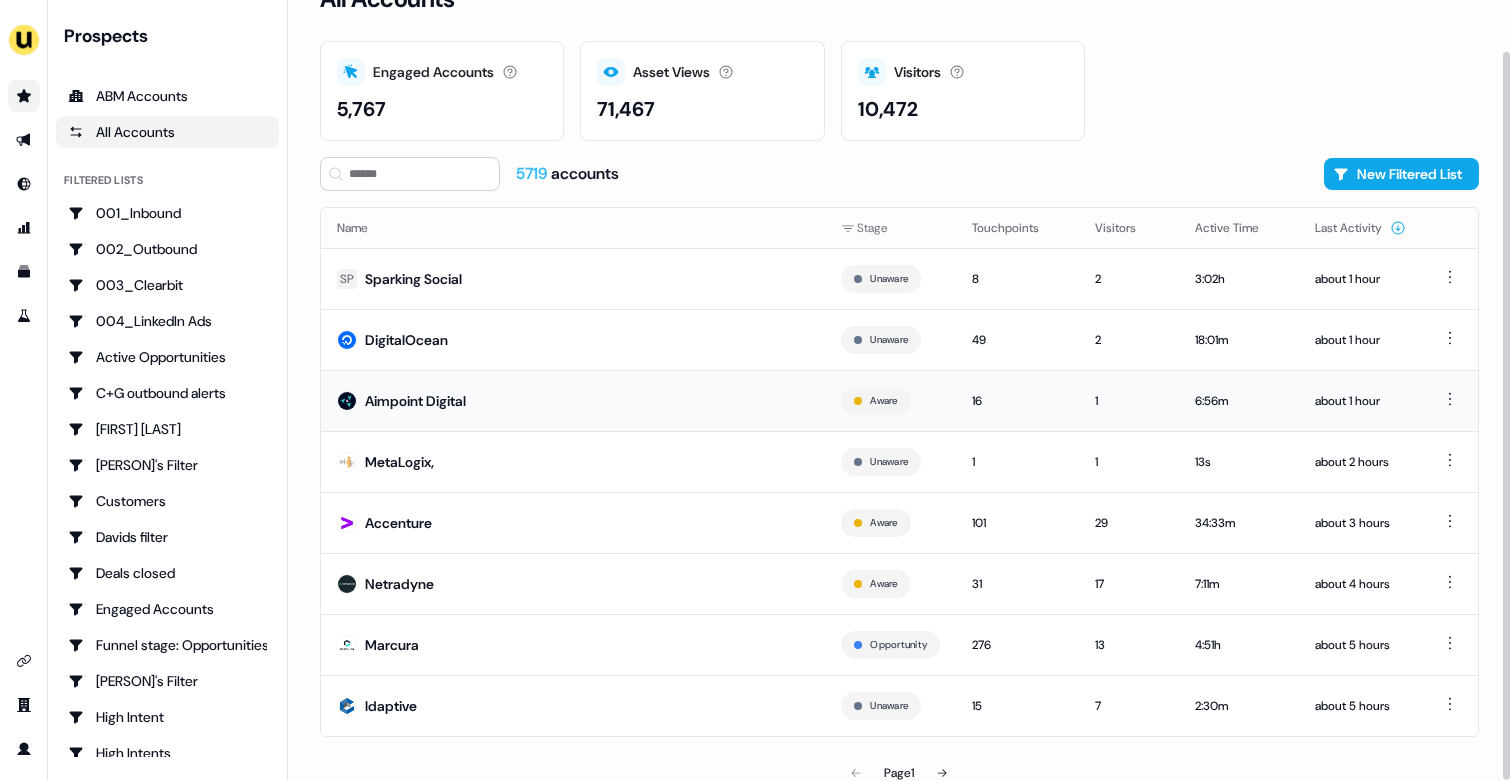 scroll, scrollTop: 54, scrollLeft: 0, axis: vertical 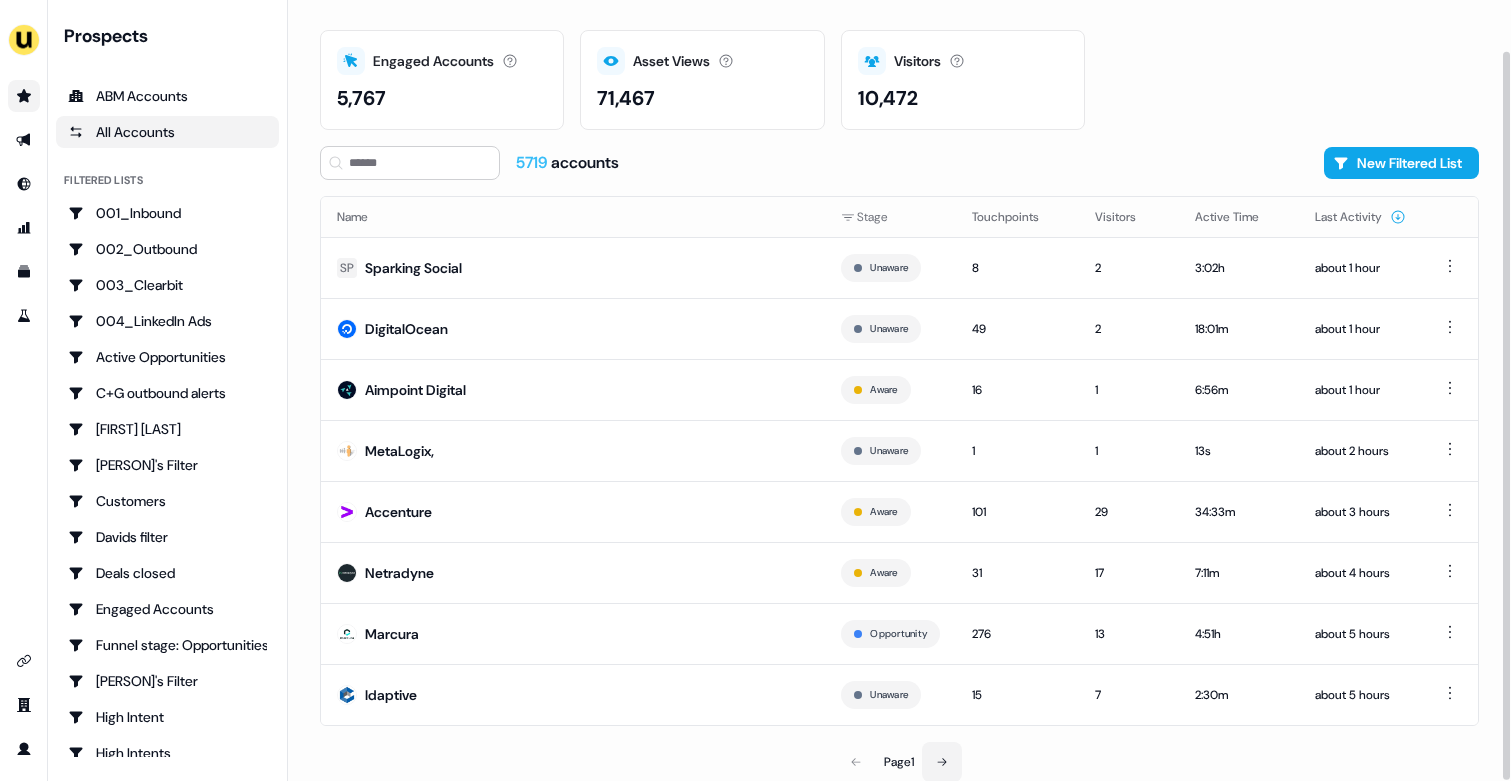 click at bounding box center [942, 762] 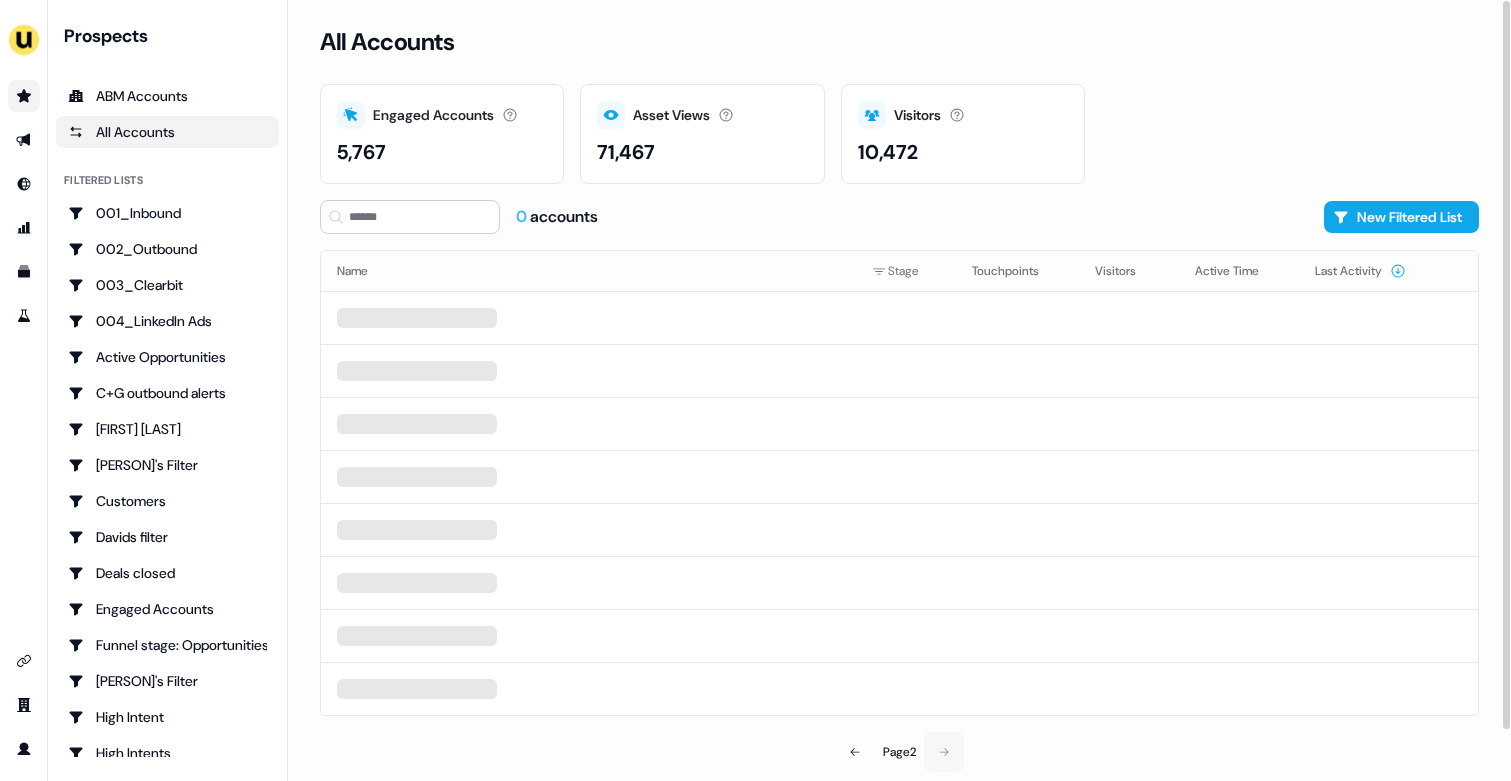scroll, scrollTop: 0, scrollLeft: 0, axis: both 